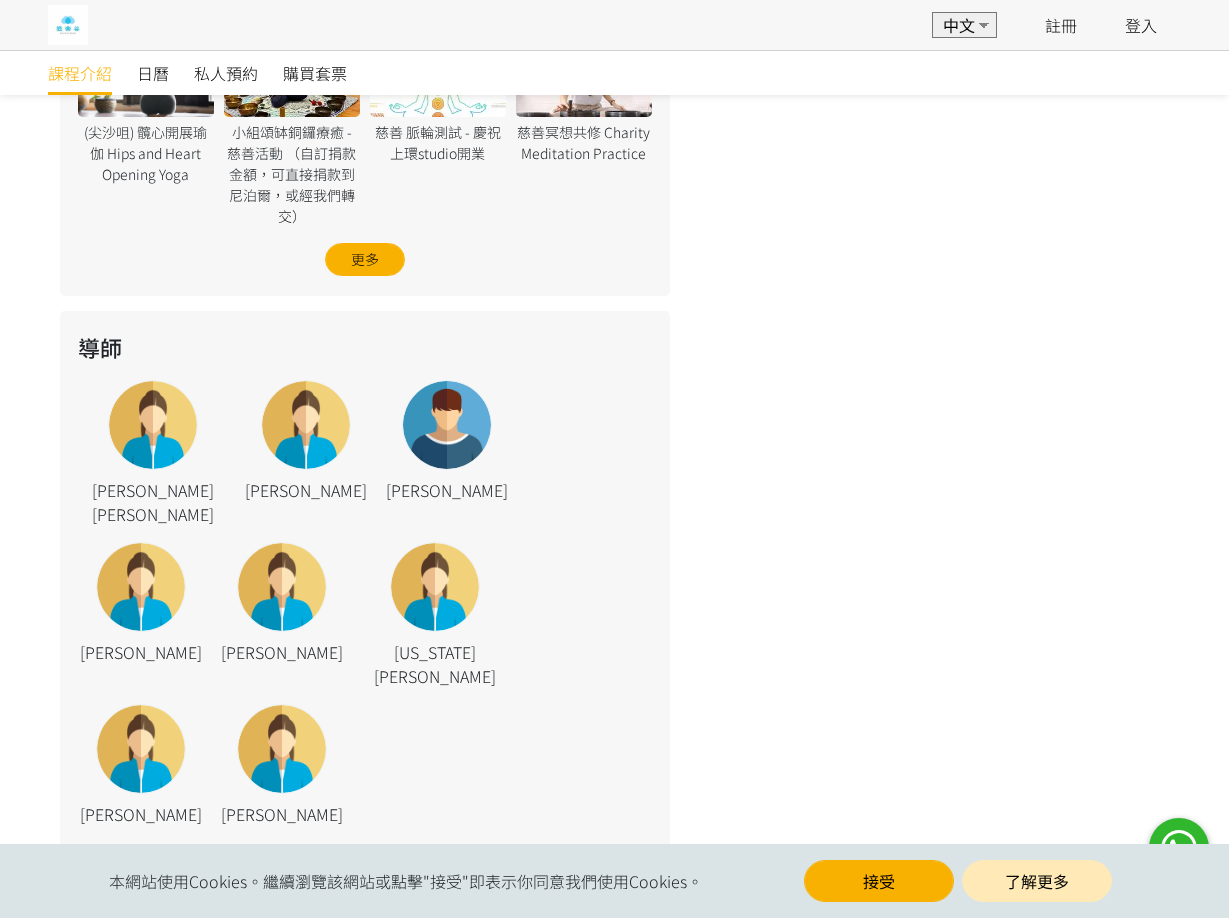 scroll, scrollTop: 1591, scrollLeft: 0, axis: vertical 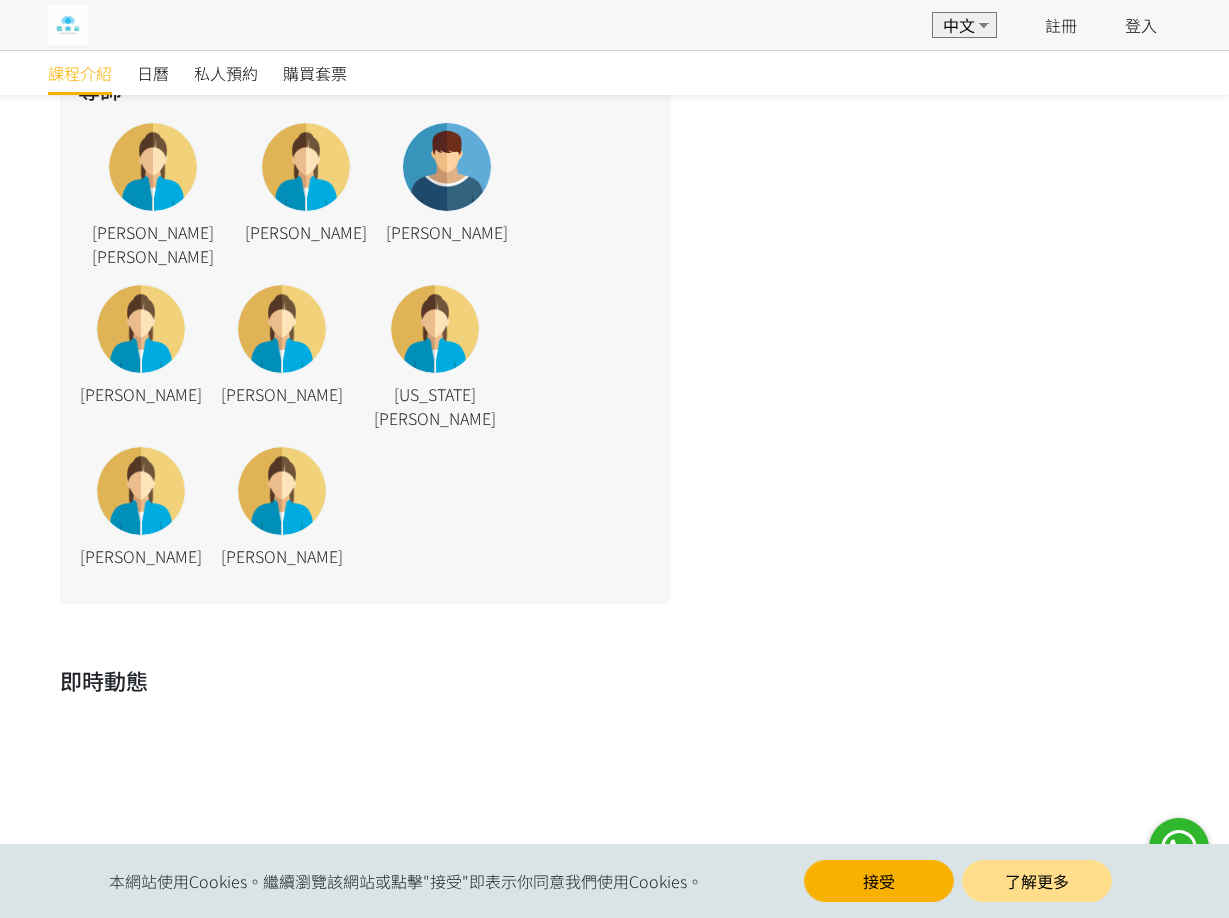 click on "了解更多" at bounding box center [1037, 881] 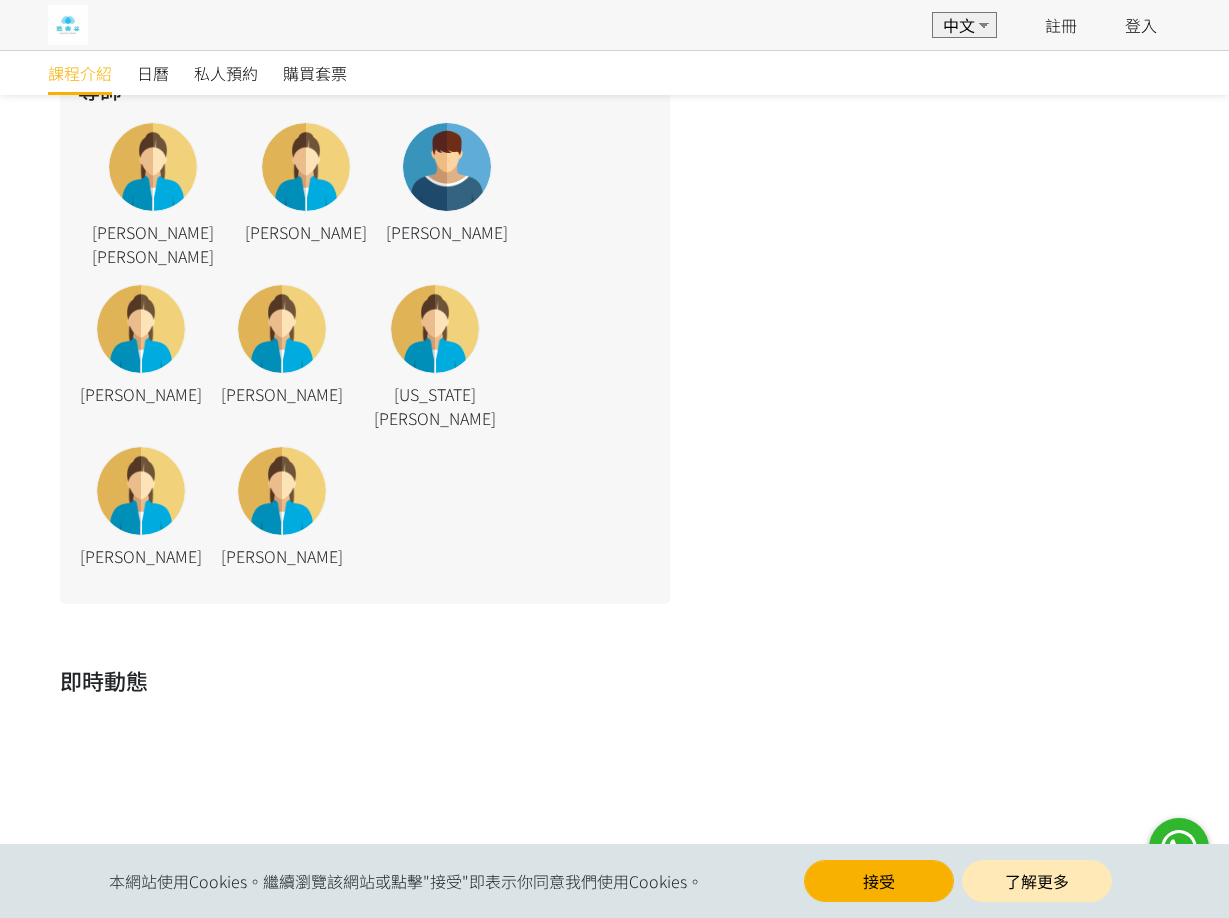 click on "追蹤" at bounding box center [615, 881] 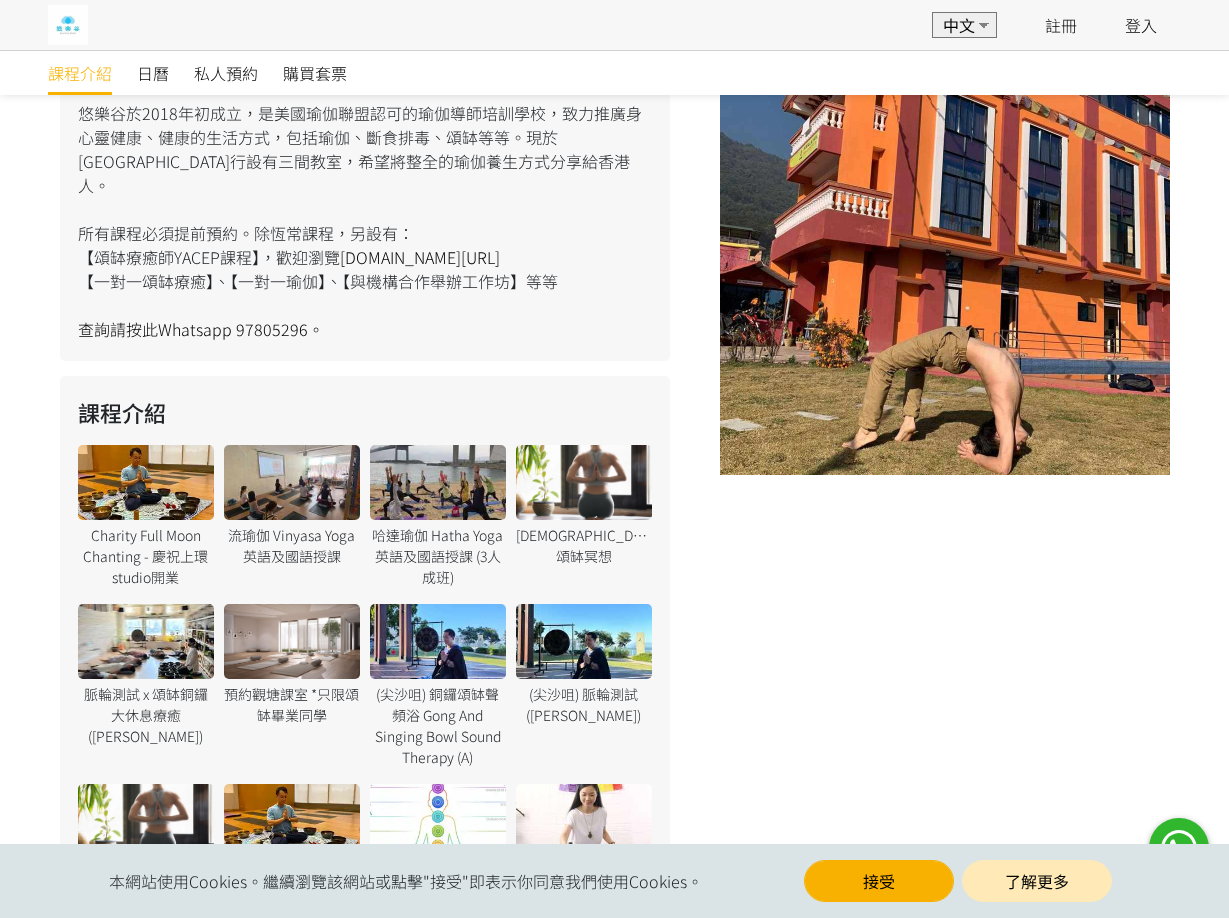 scroll, scrollTop: 0, scrollLeft: 0, axis: both 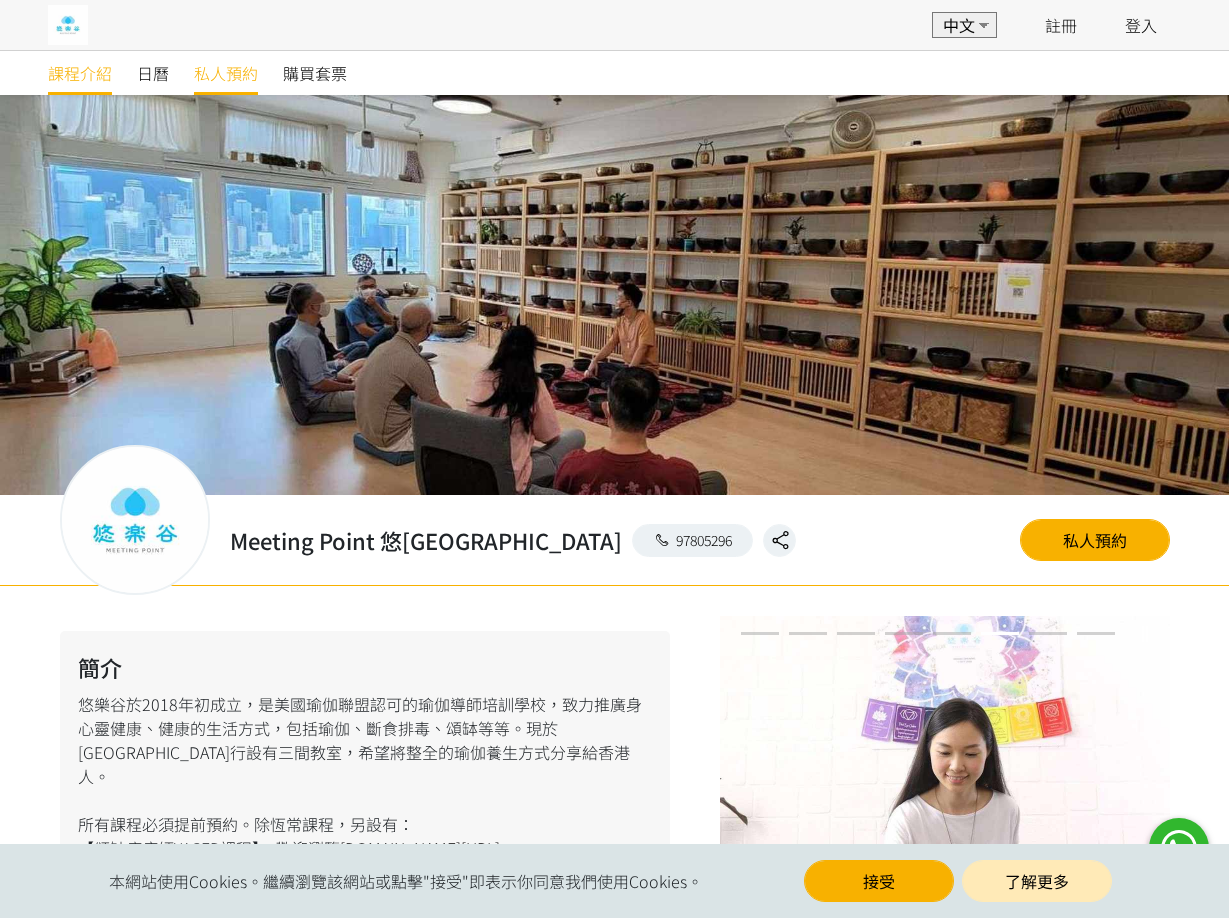 click on "私人預約" at bounding box center [226, 73] 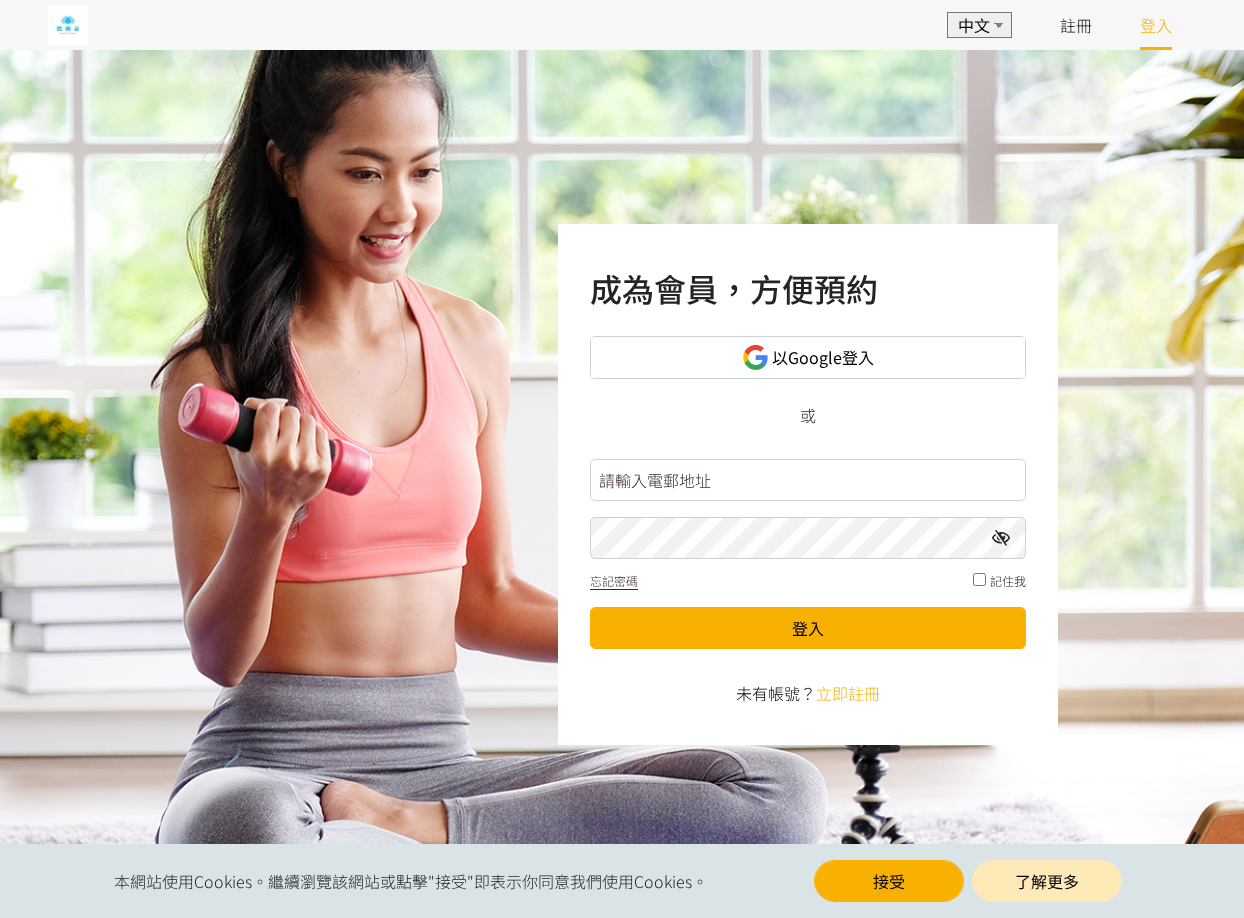 scroll, scrollTop: 0, scrollLeft: 0, axis: both 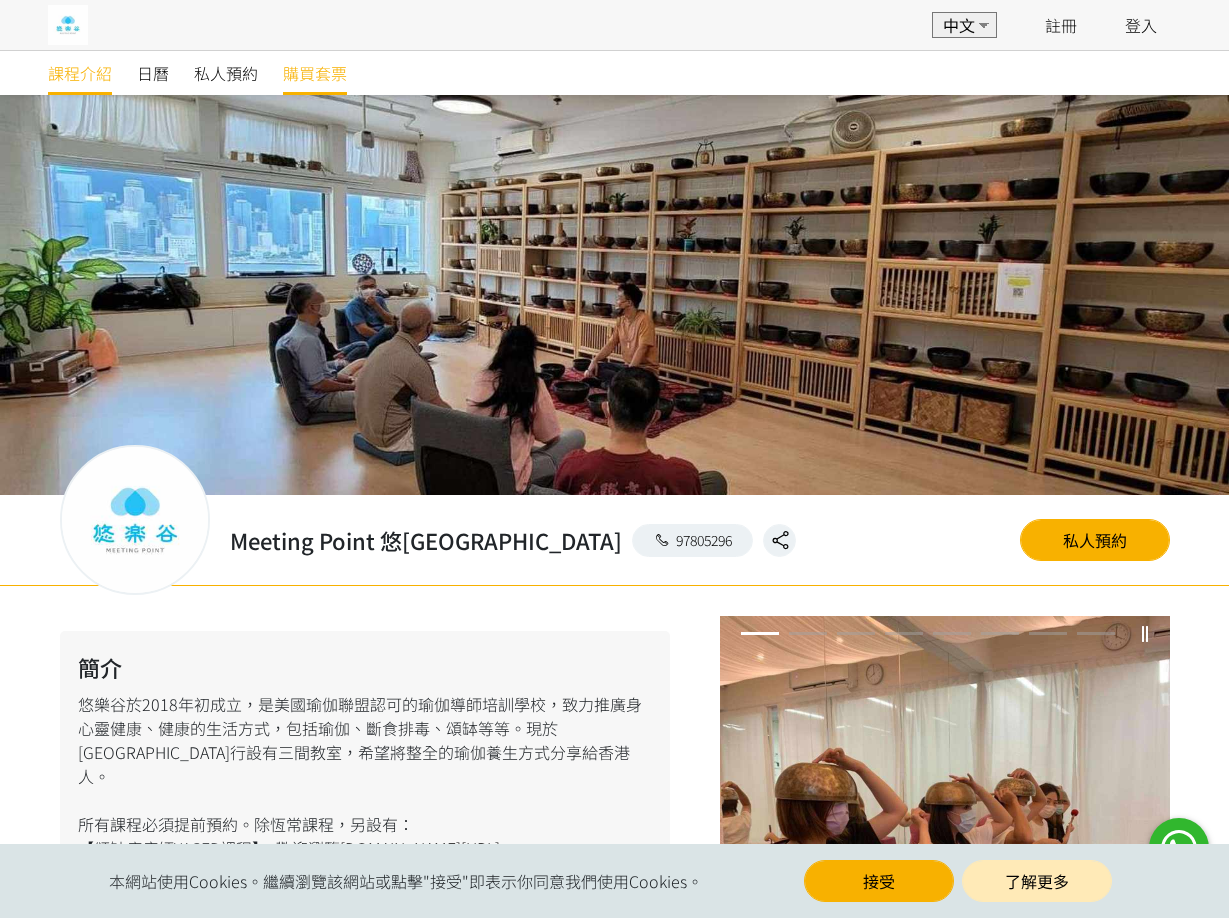 click on "購買套票" at bounding box center (315, 73) 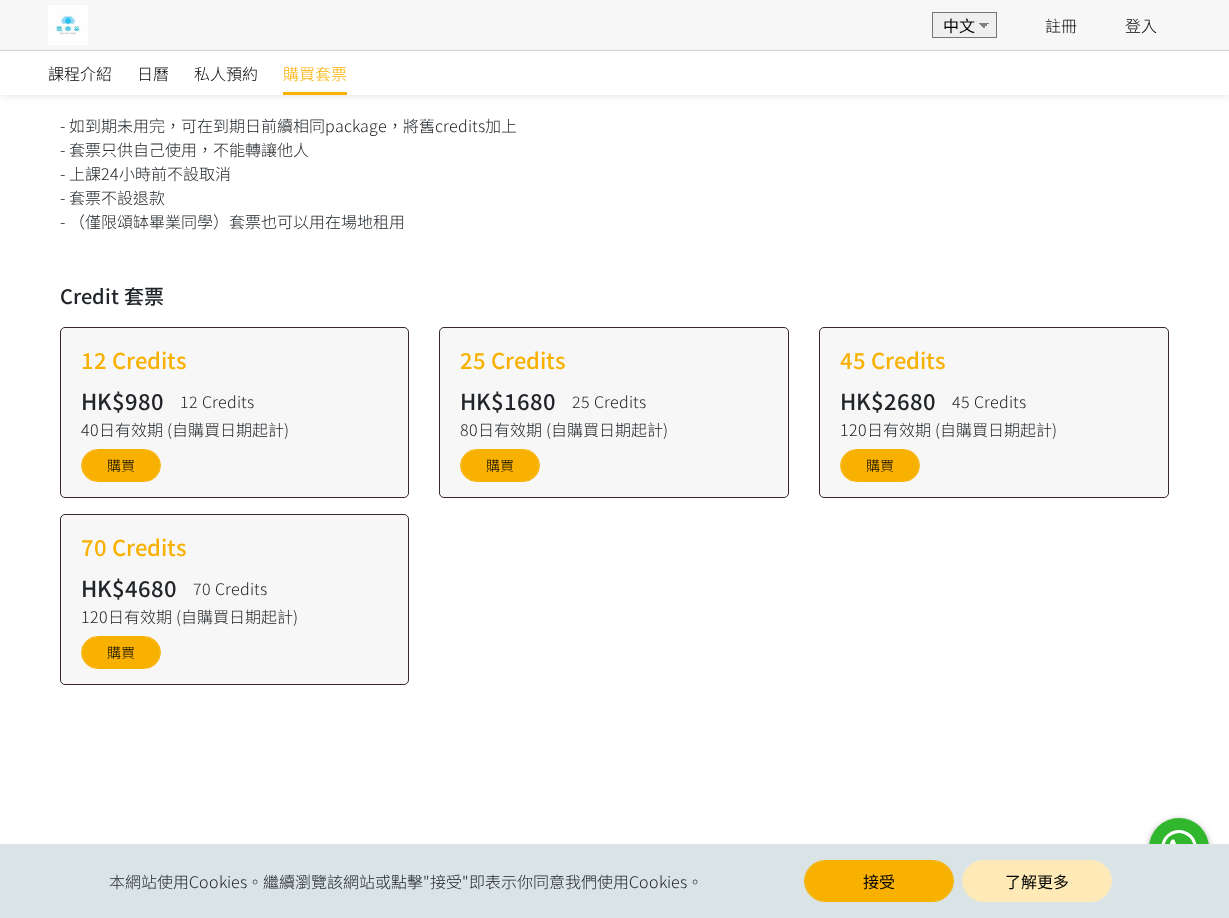 scroll, scrollTop: 0, scrollLeft: 0, axis: both 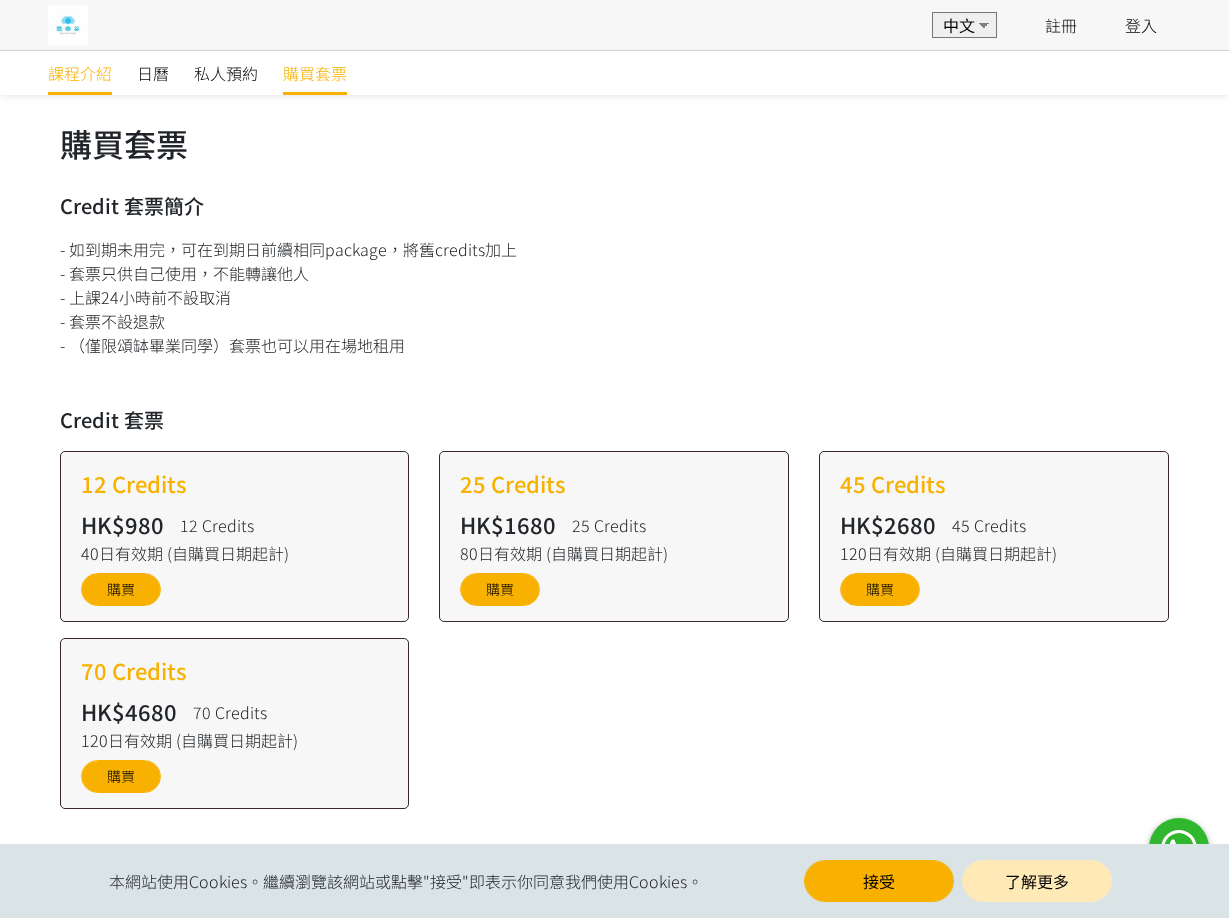 click on "課程介紹" at bounding box center [80, 73] 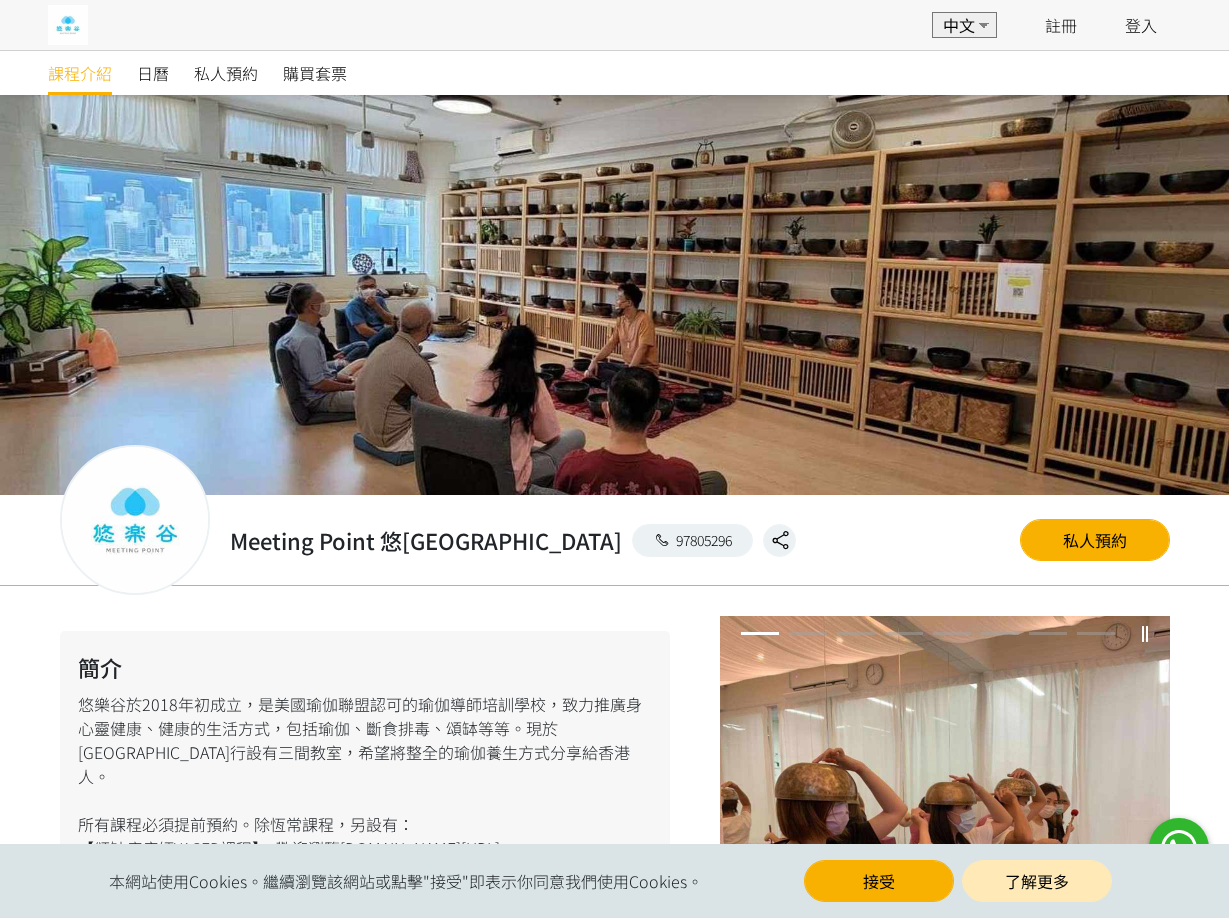 scroll, scrollTop: 943, scrollLeft: 0, axis: vertical 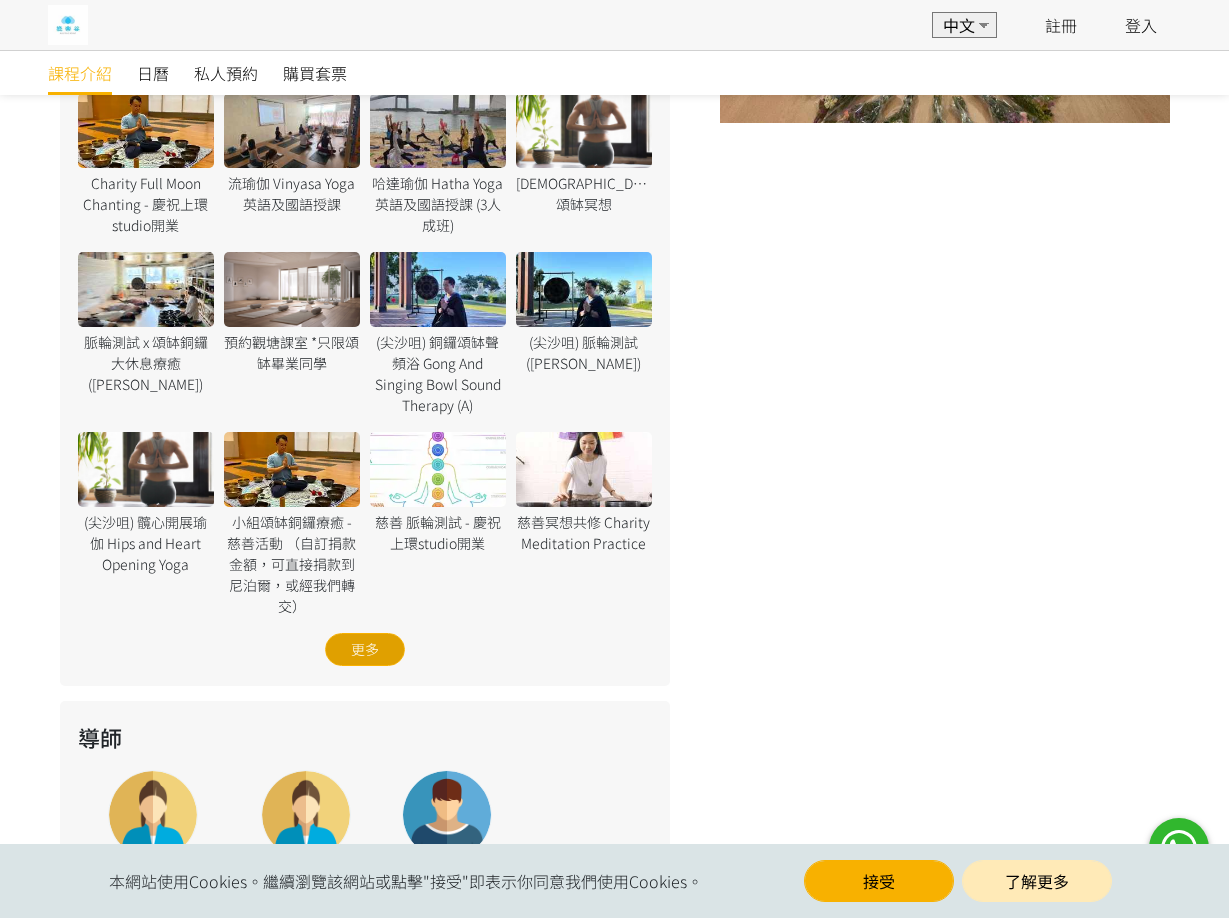 click on "更多" at bounding box center [365, 649] 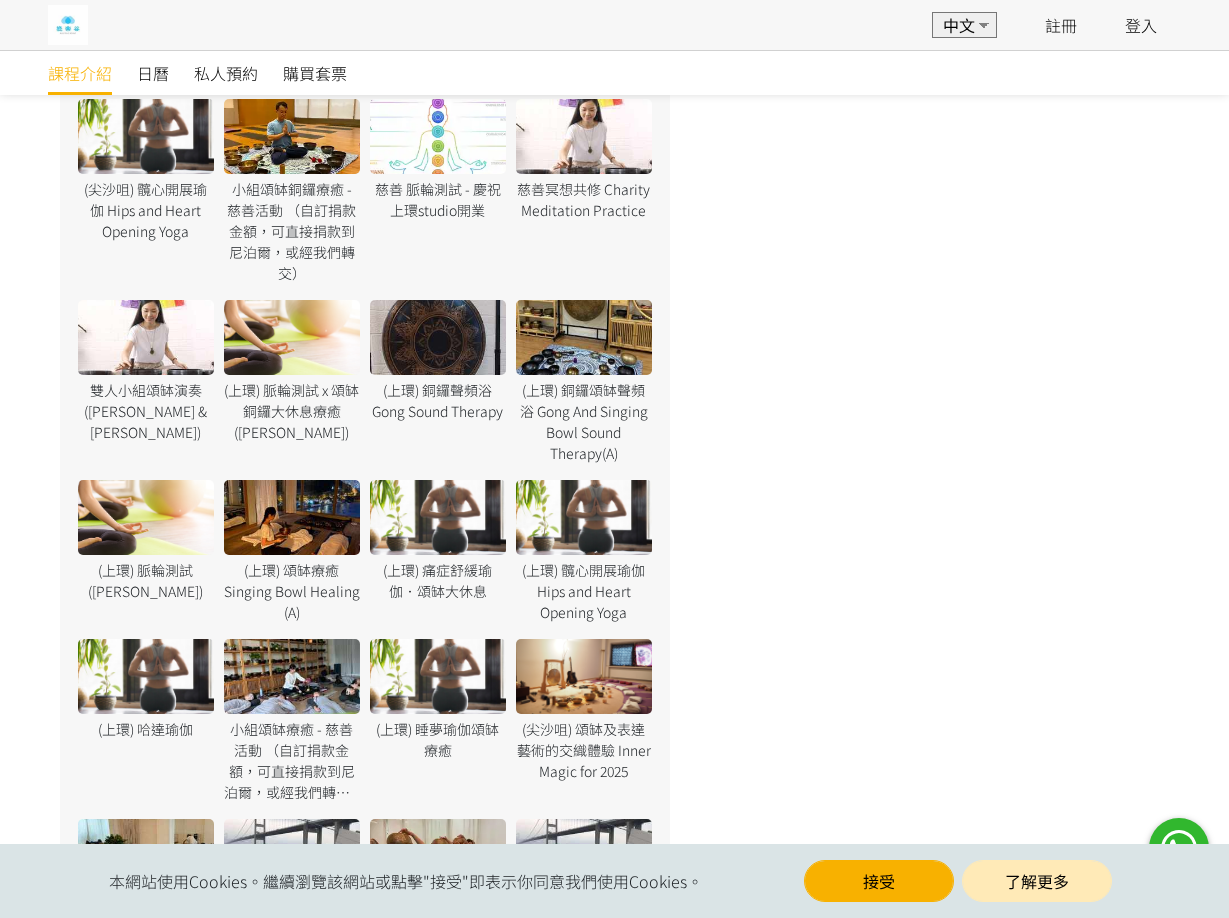 scroll, scrollTop: 1943, scrollLeft: 0, axis: vertical 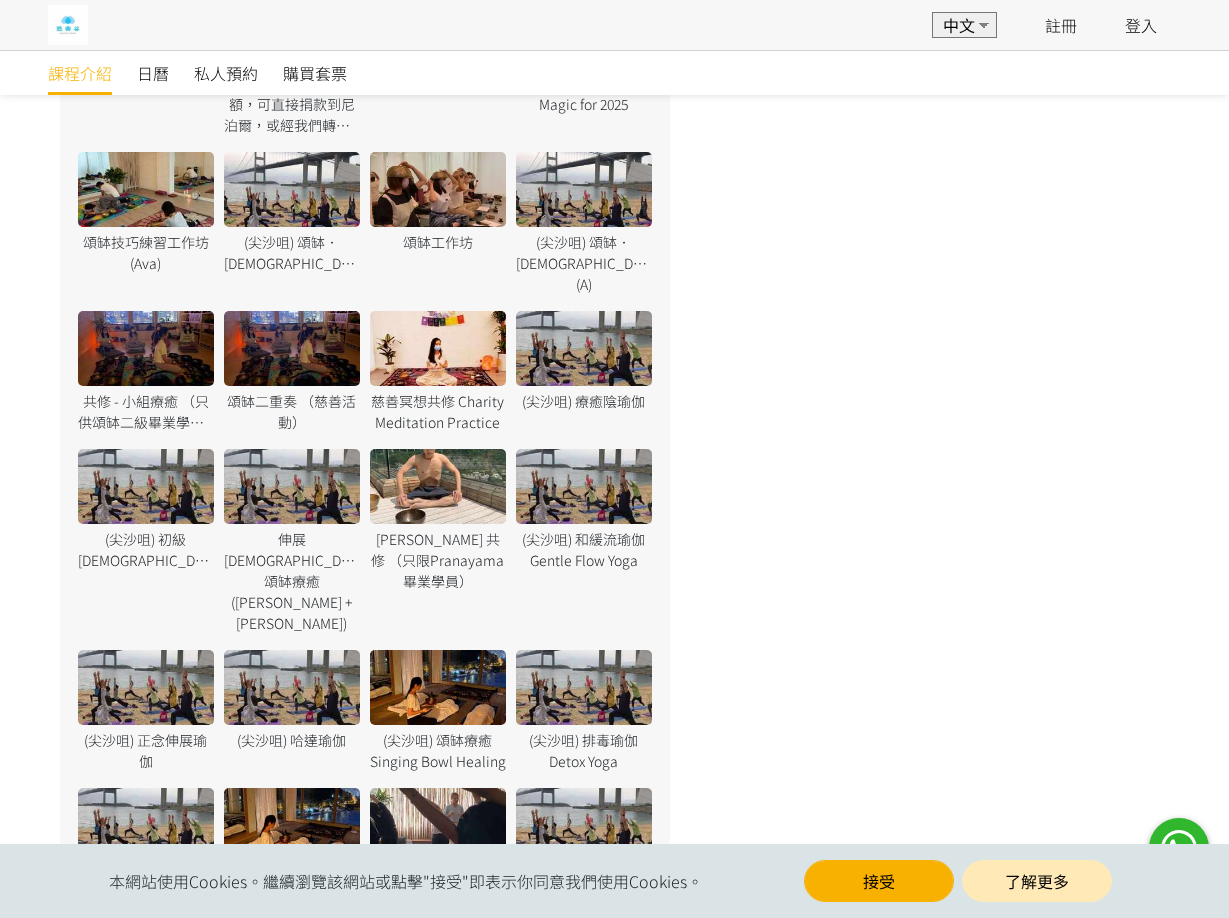 click at bounding box center [584, 687] 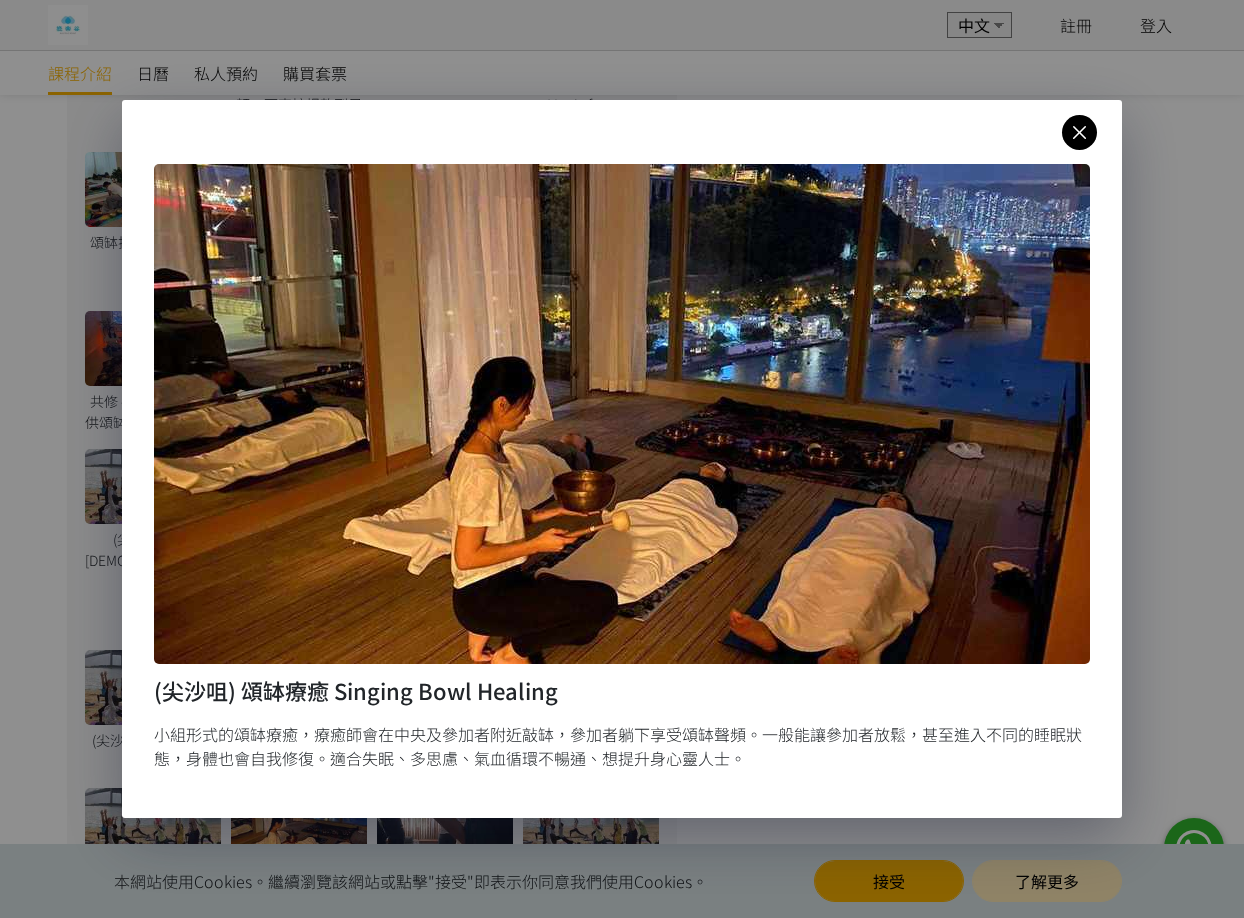 drag, startPoint x: 1086, startPoint y: 131, endPoint x: 1074, endPoint y: 130, distance: 12.0415945 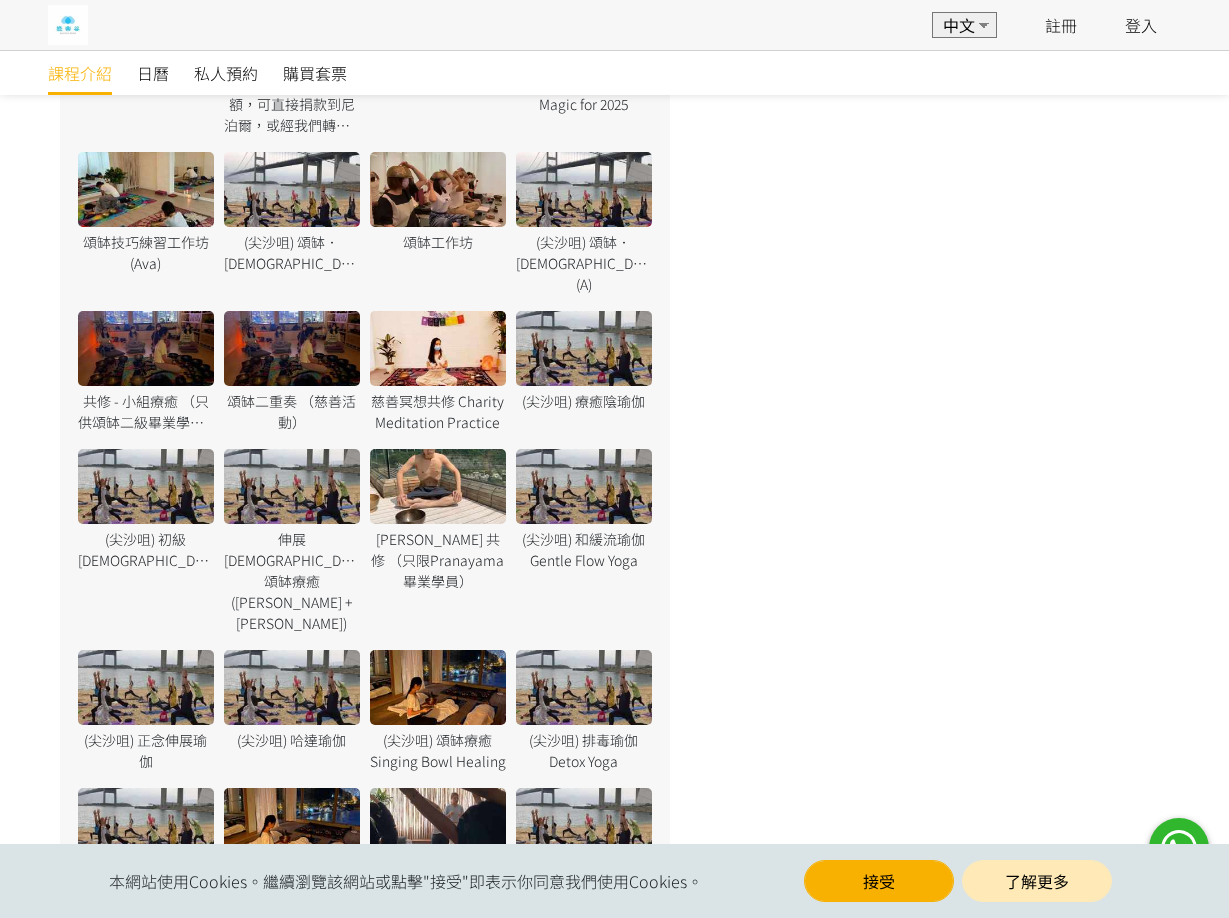 click at bounding box center [68, 25] 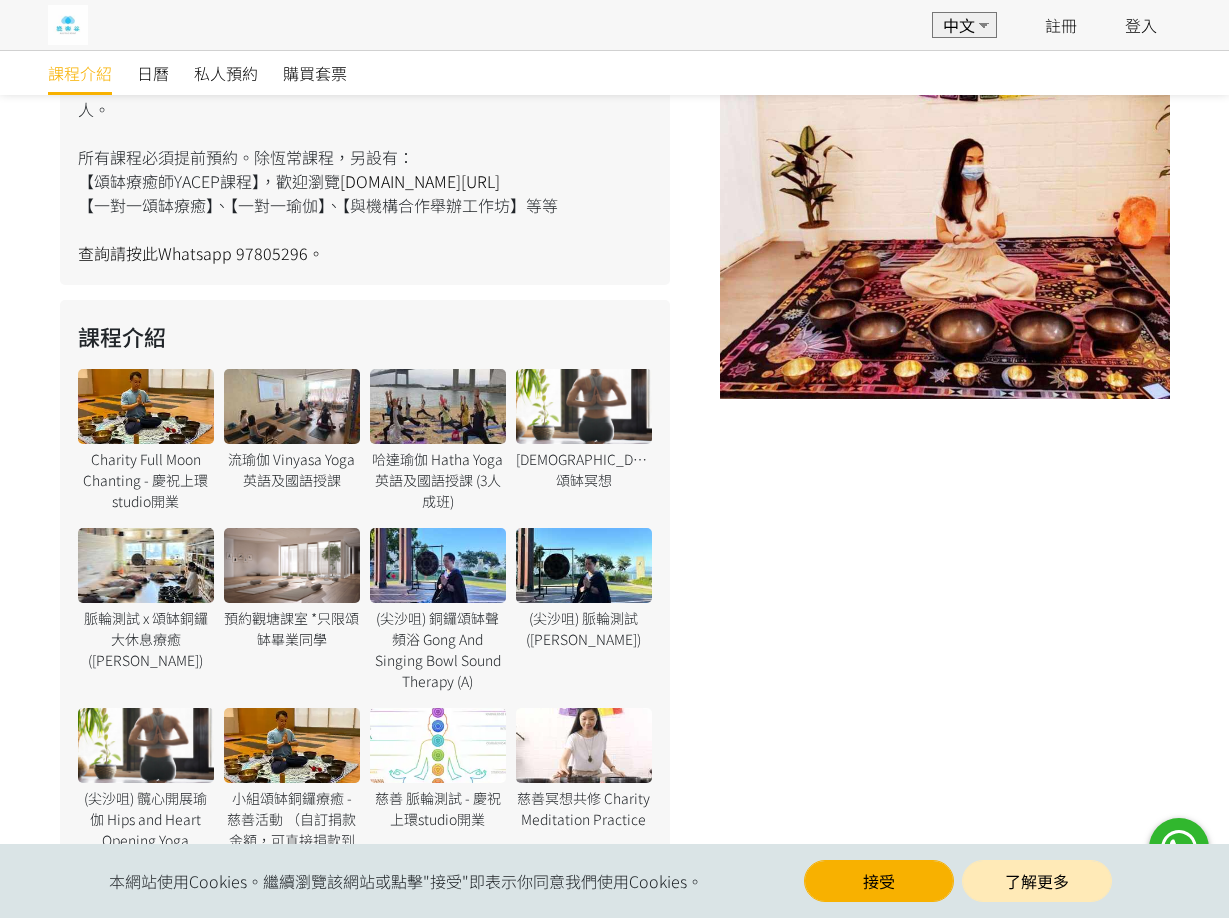 scroll, scrollTop: 1000, scrollLeft: 0, axis: vertical 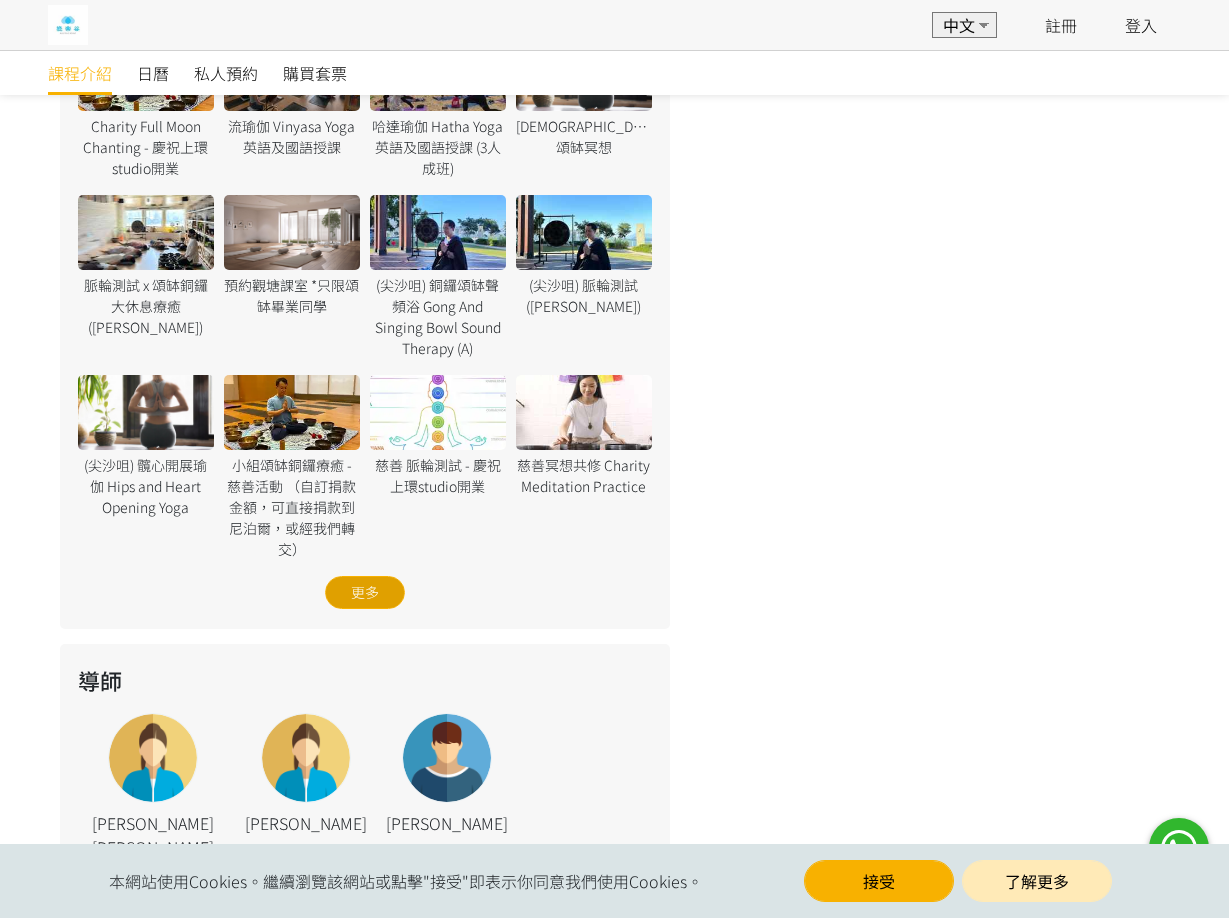 click on "更多" at bounding box center [365, 592] 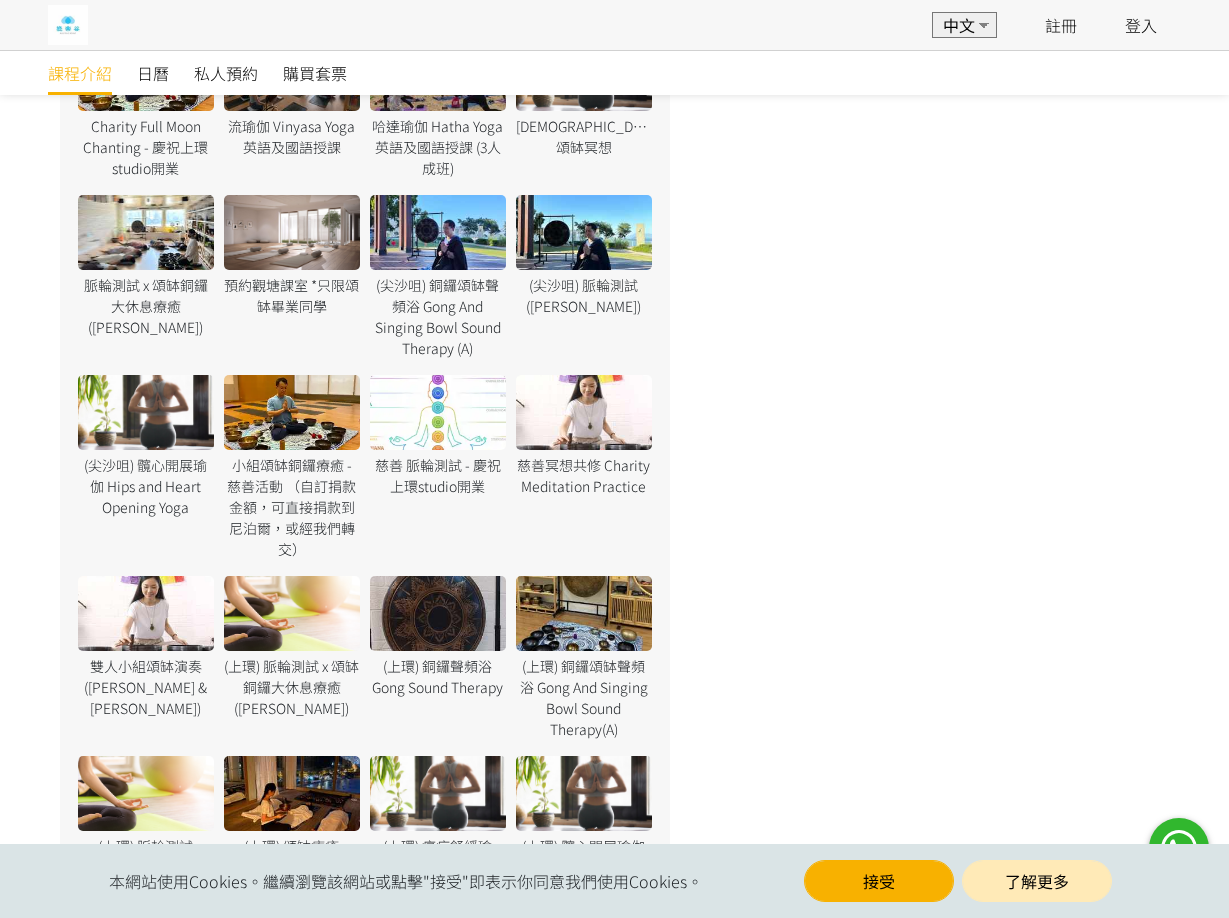scroll, scrollTop: 1333, scrollLeft: 0, axis: vertical 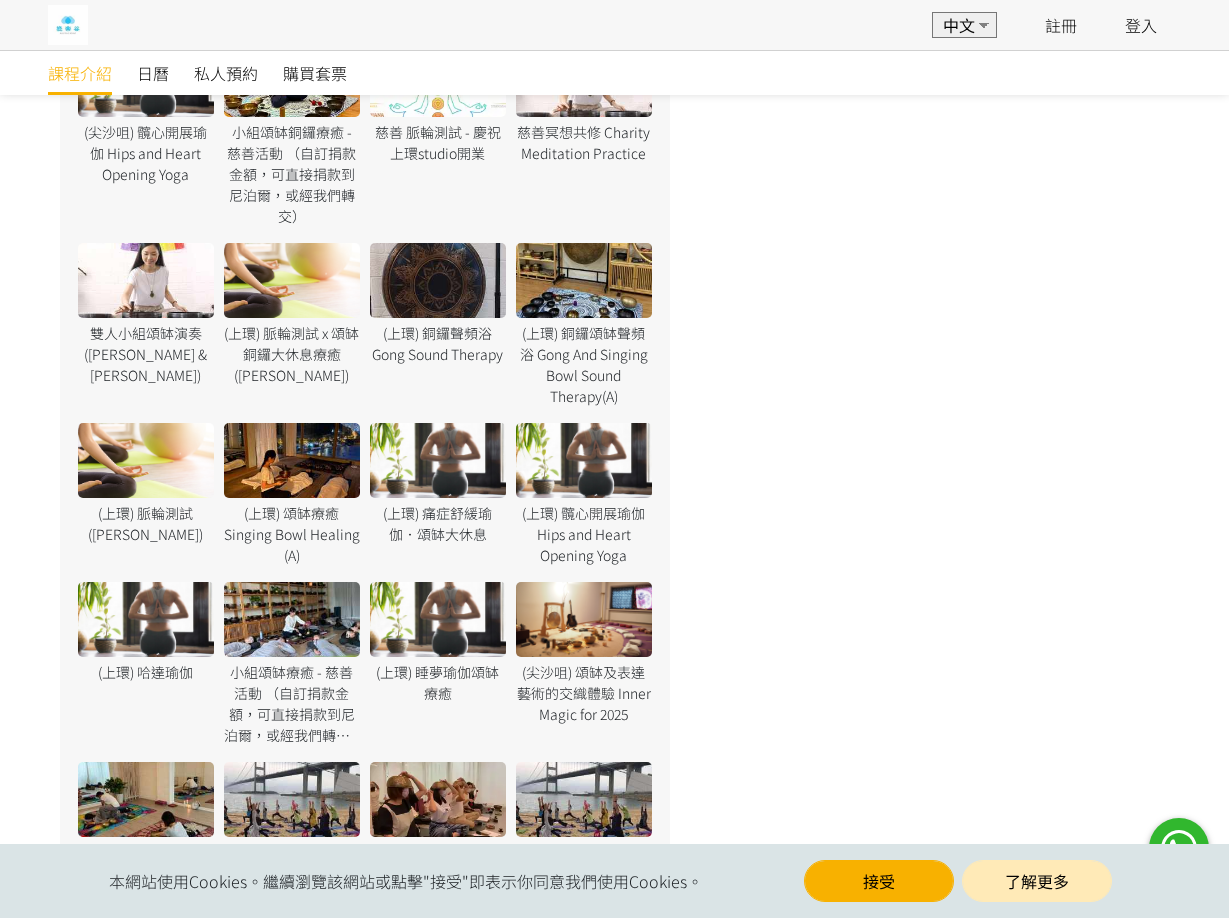 click at bounding box center (292, 619) 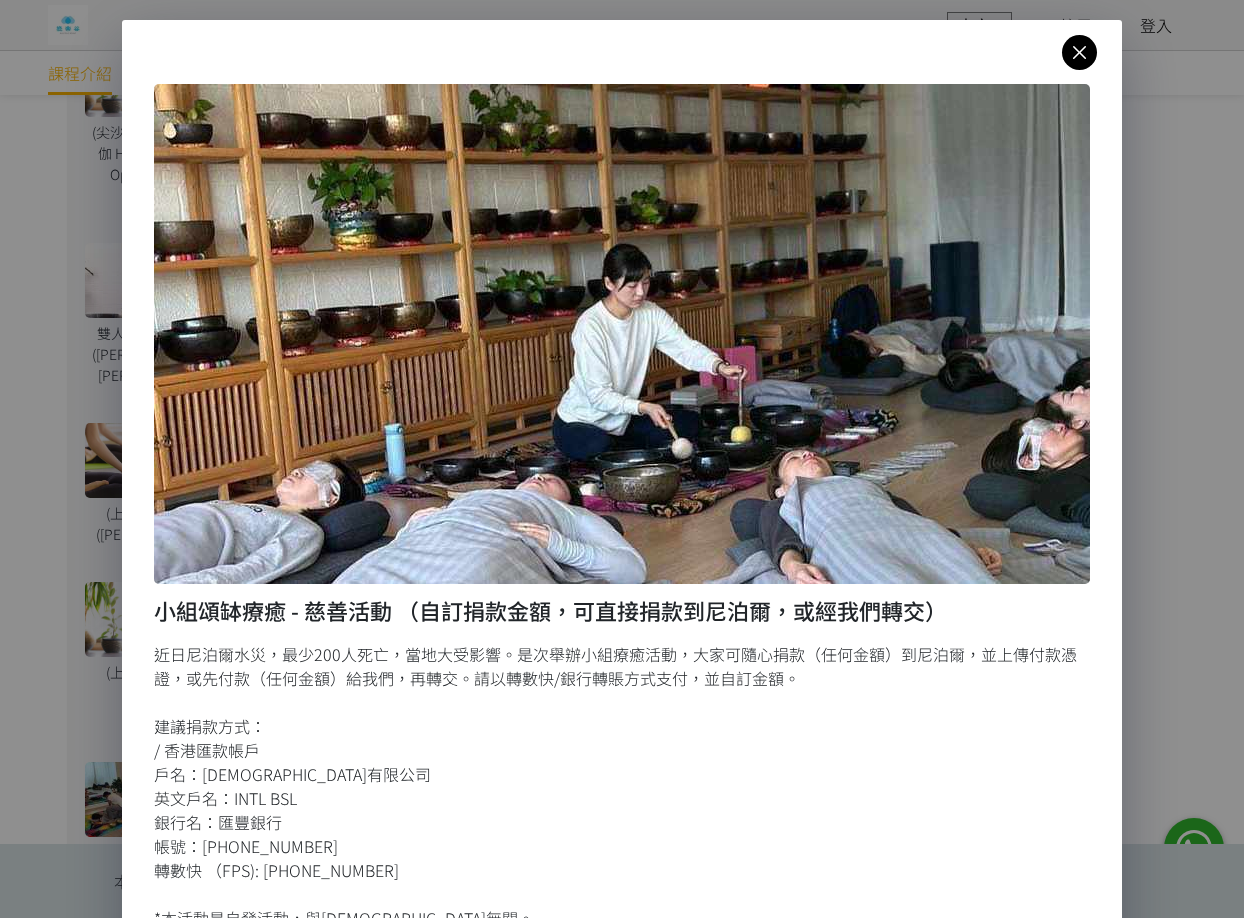 drag, startPoint x: 1062, startPoint y: 52, endPoint x: 990, endPoint y: 136, distance: 110.63454 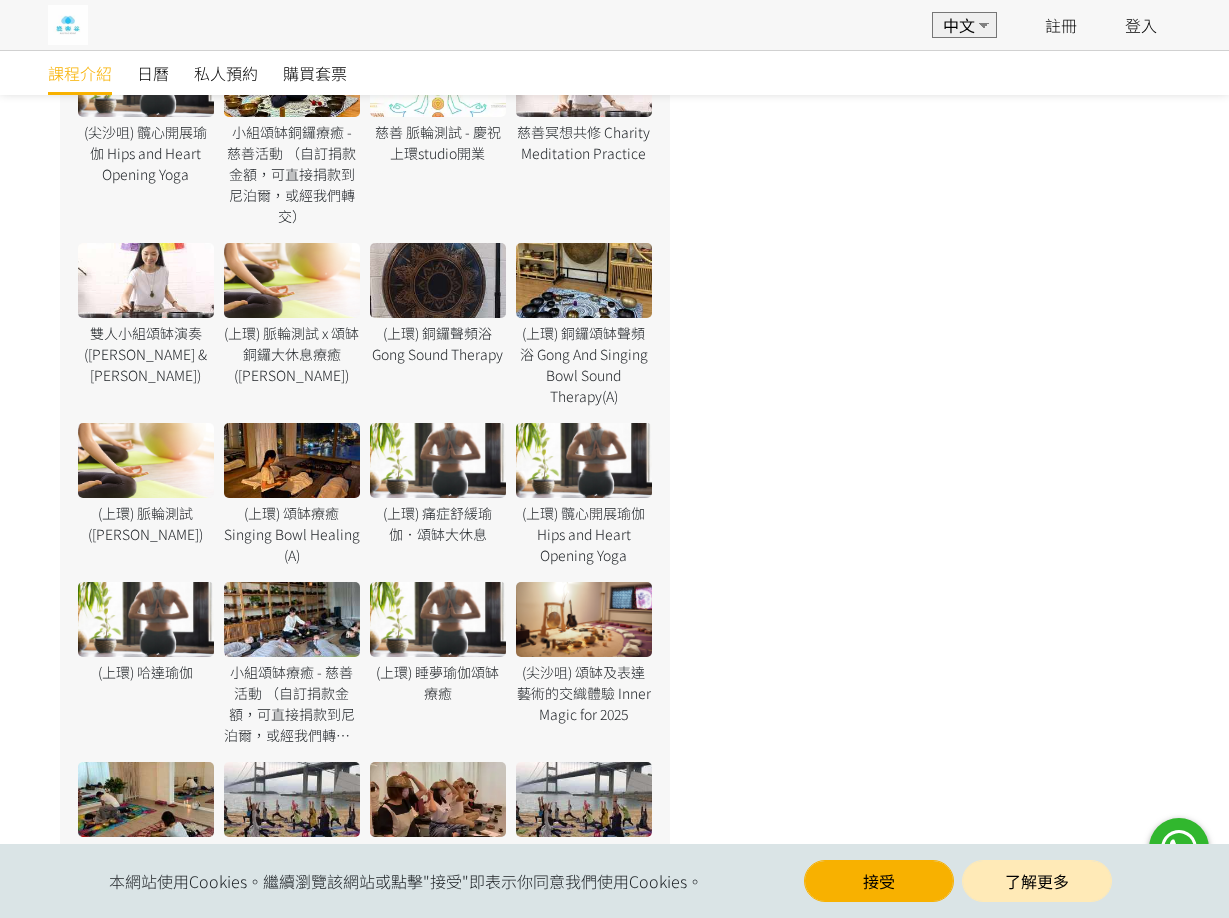 scroll, scrollTop: 0, scrollLeft: 0, axis: both 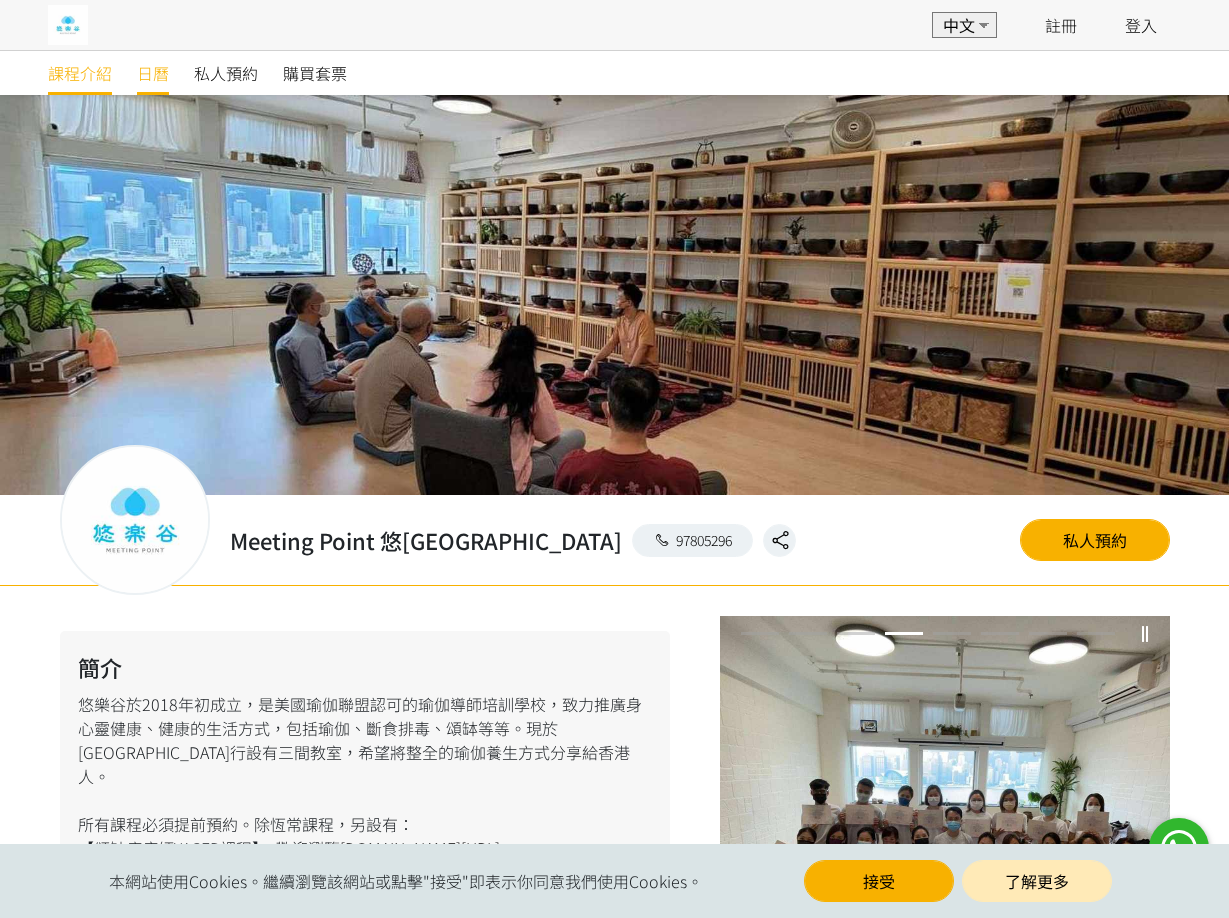 click on "日曆" at bounding box center [153, 73] 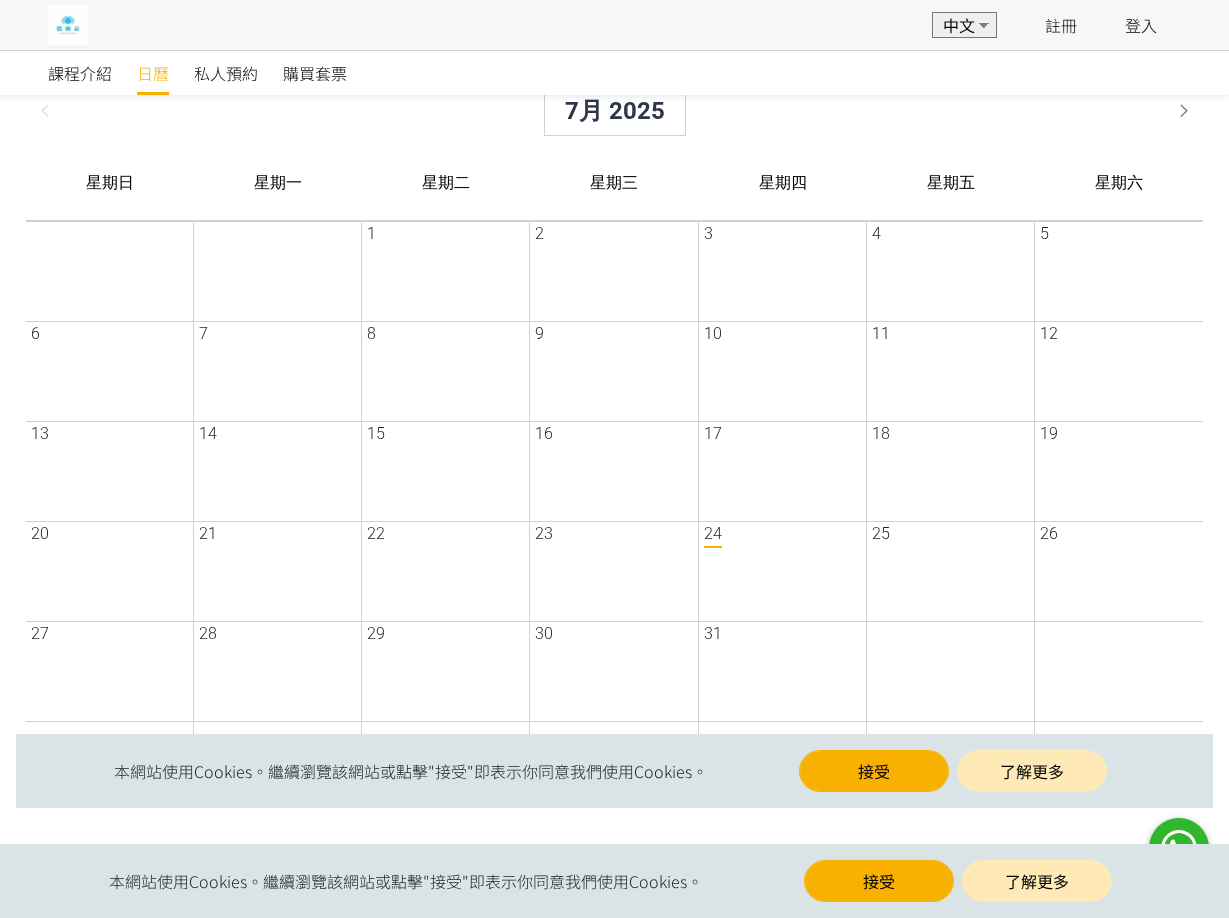 scroll, scrollTop: 0, scrollLeft: 0, axis: both 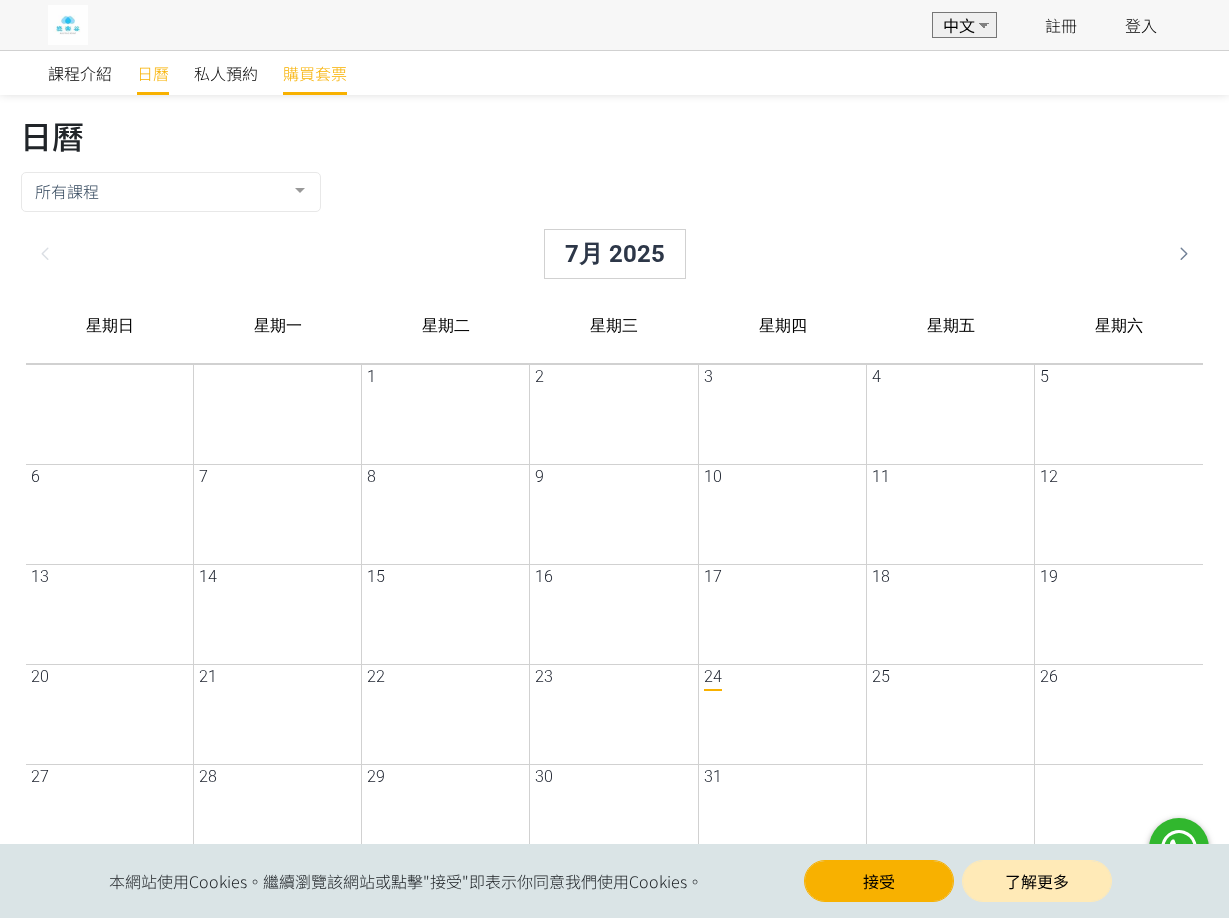 click on "購買套票" at bounding box center [315, 73] 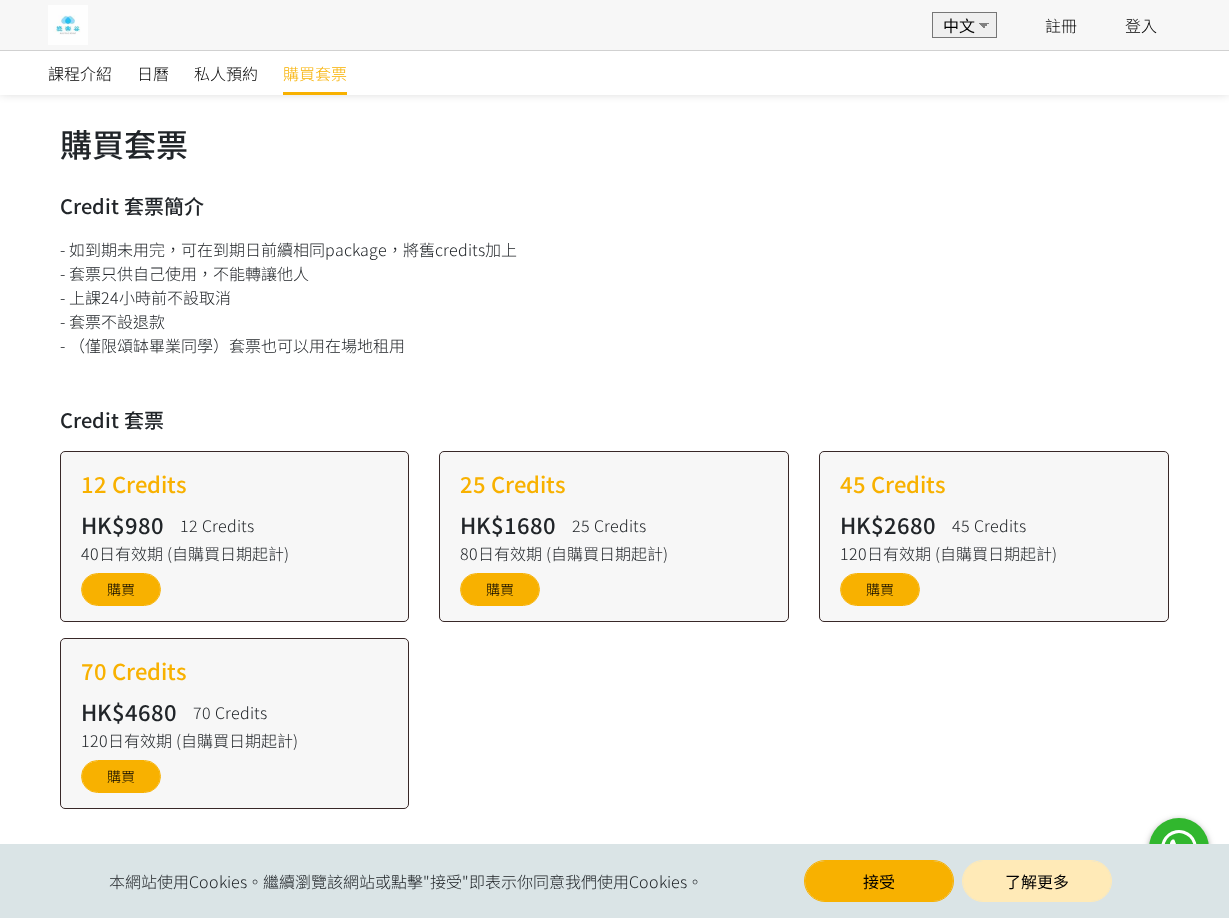 scroll, scrollTop: 0, scrollLeft: 0, axis: both 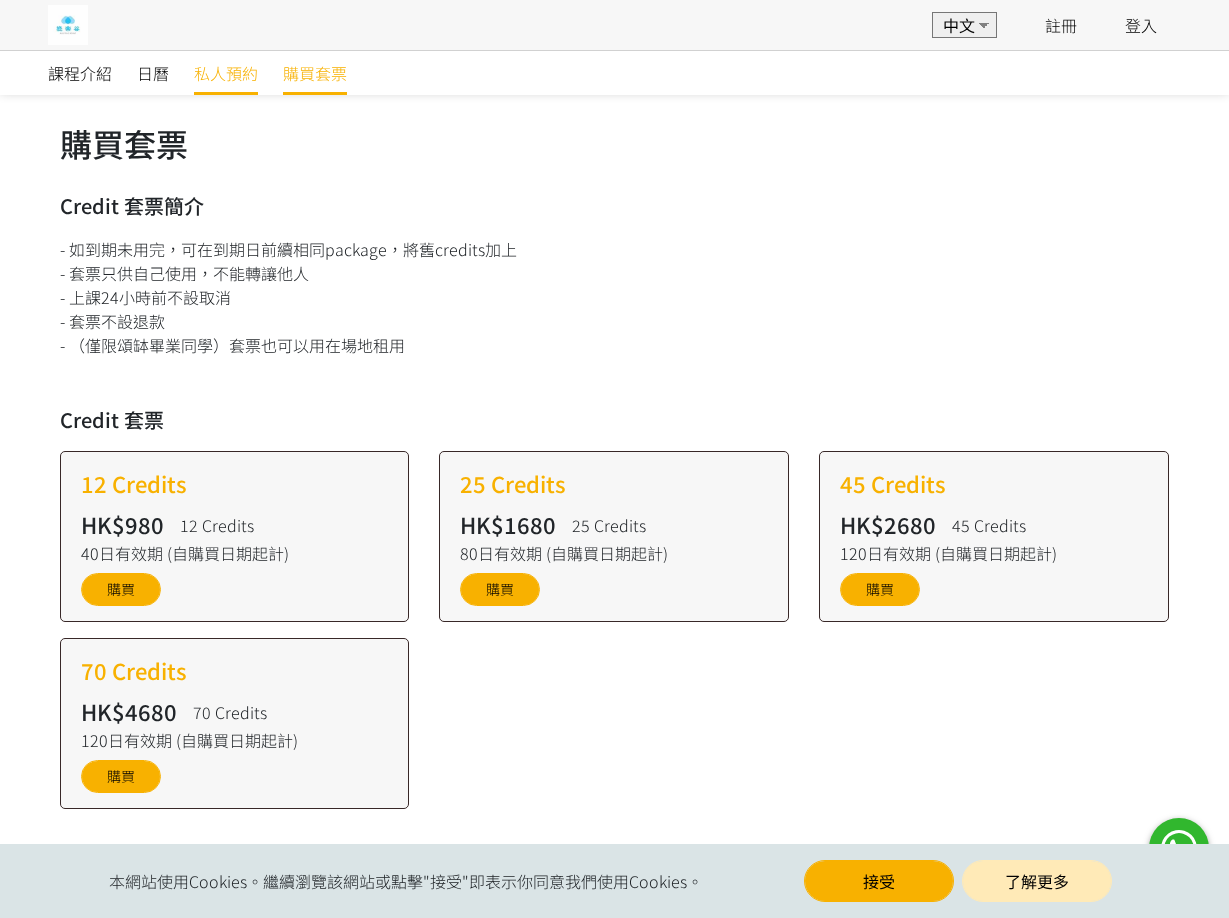 click on "私人預約" at bounding box center [226, 73] 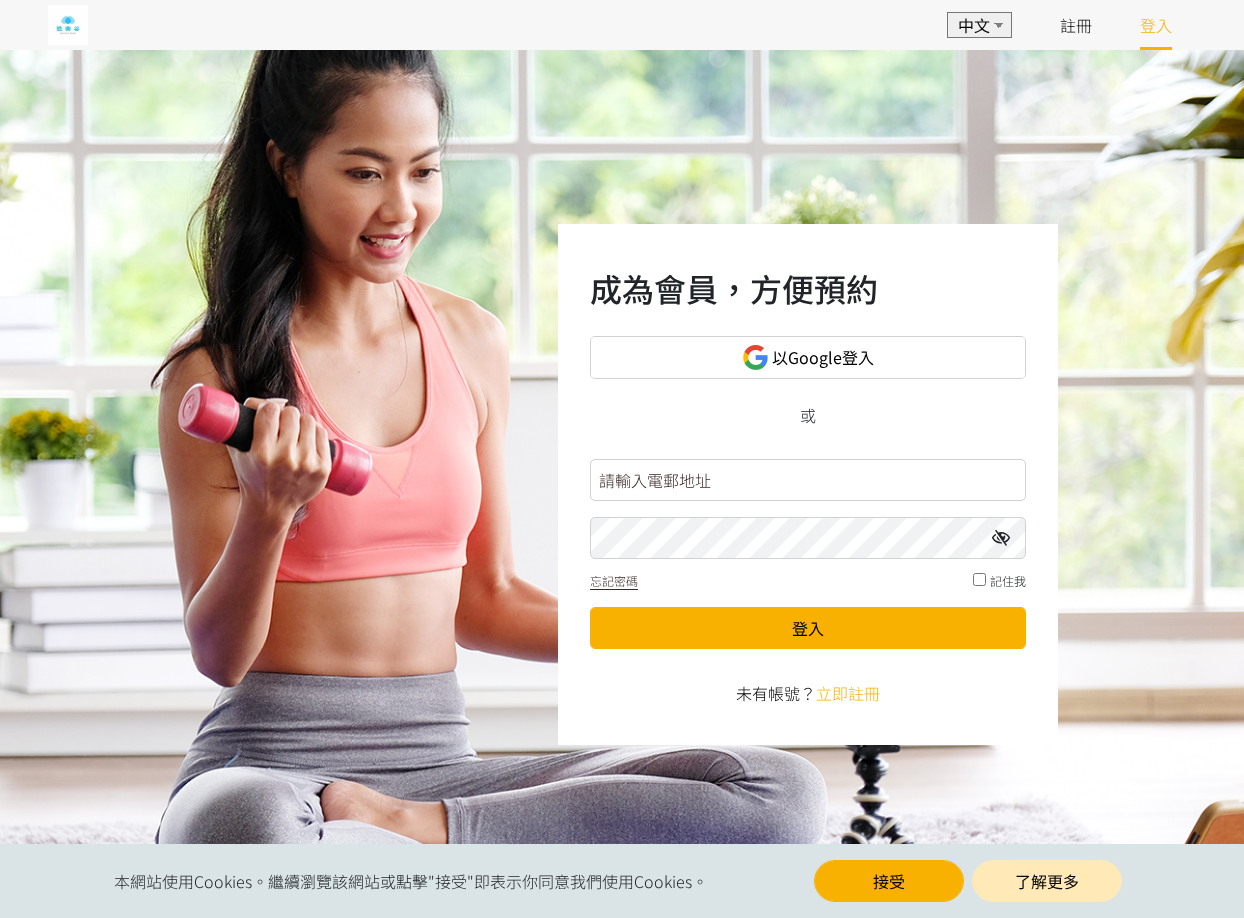 scroll, scrollTop: 0, scrollLeft: 0, axis: both 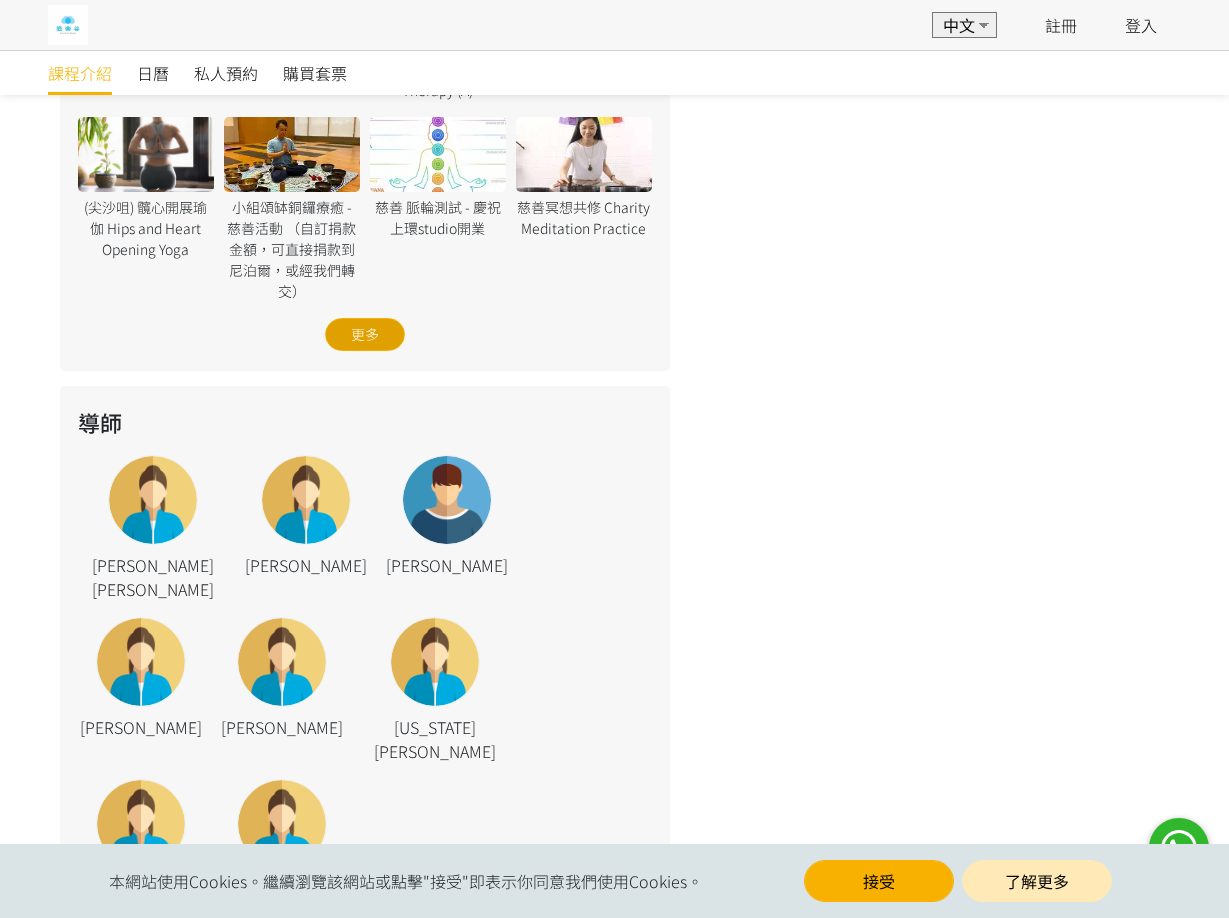 click on "更多" at bounding box center [365, 334] 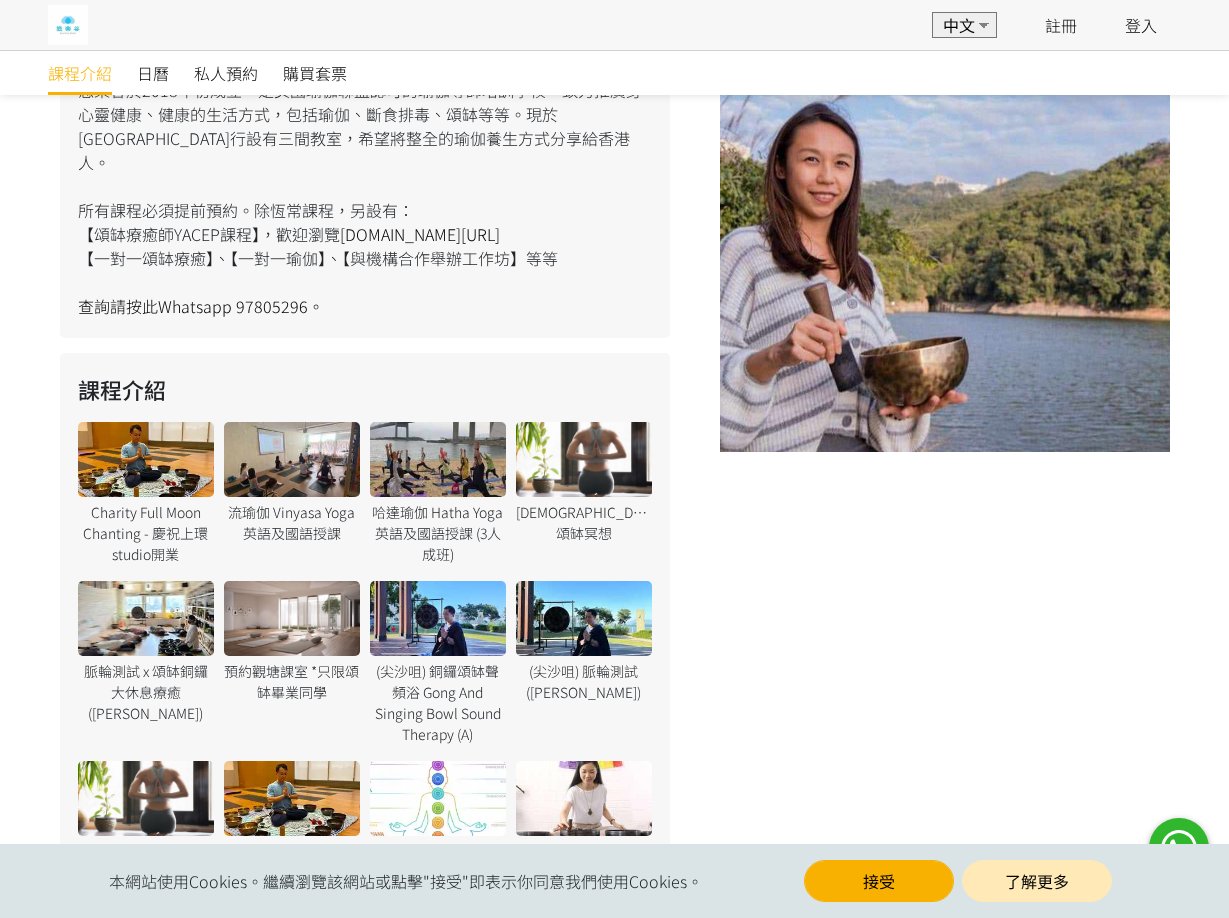 scroll, scrollTop: 0, scrollLeft: 0, axis: both 